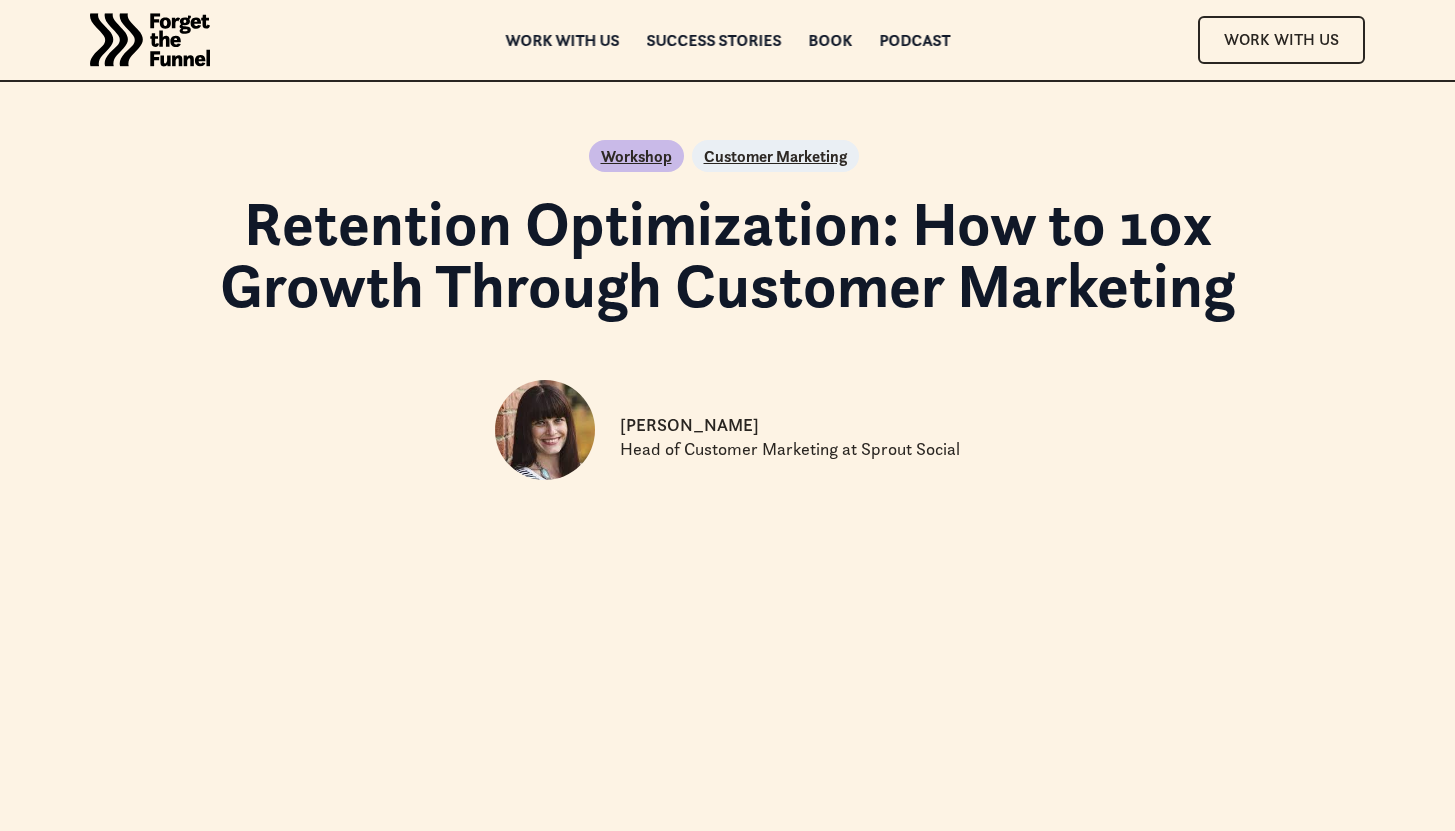 scroll, scrollTop: 0, scrollLeft: 0, axis: both 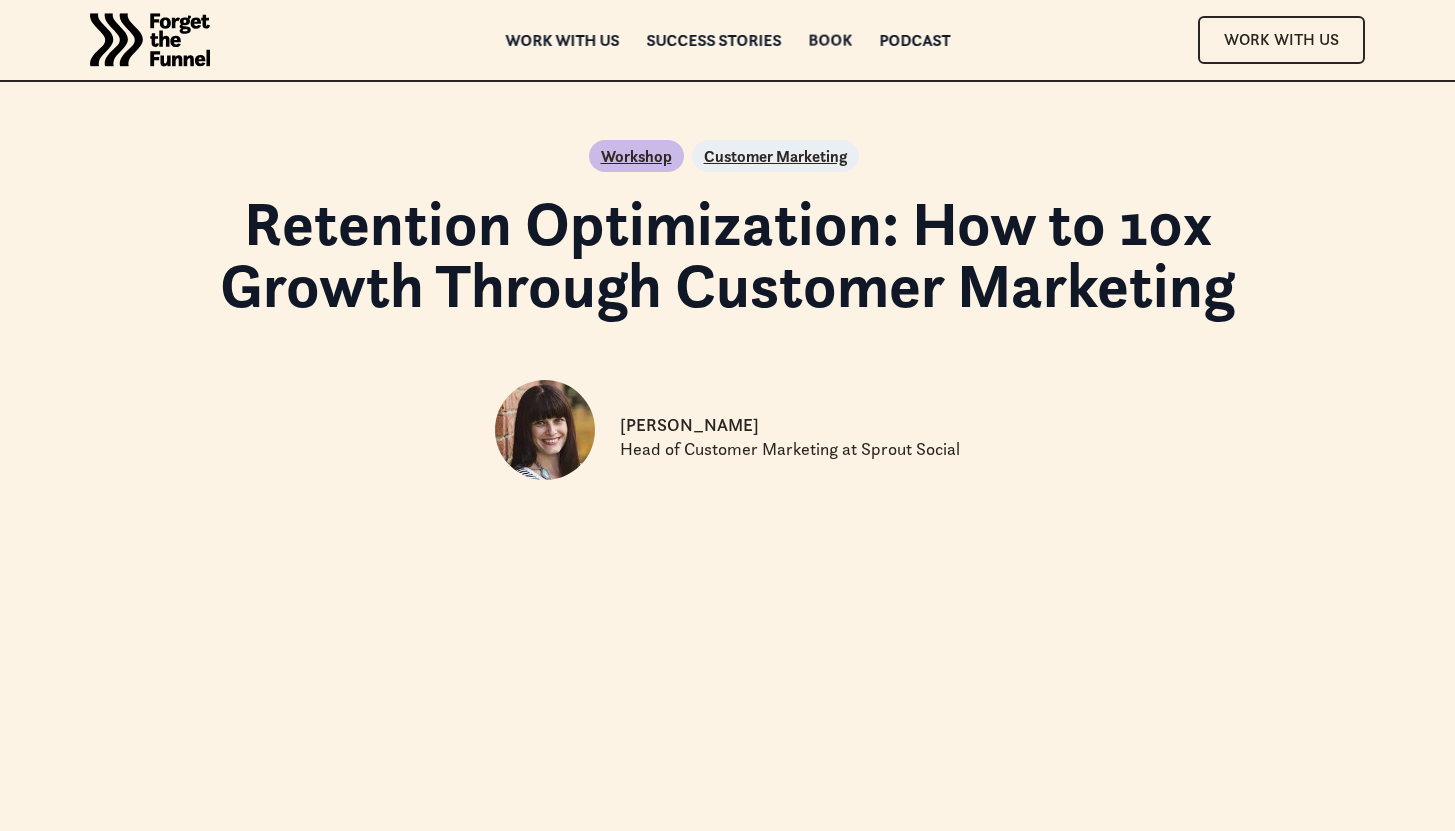 click on "Book" at bounding box center (830, 40) 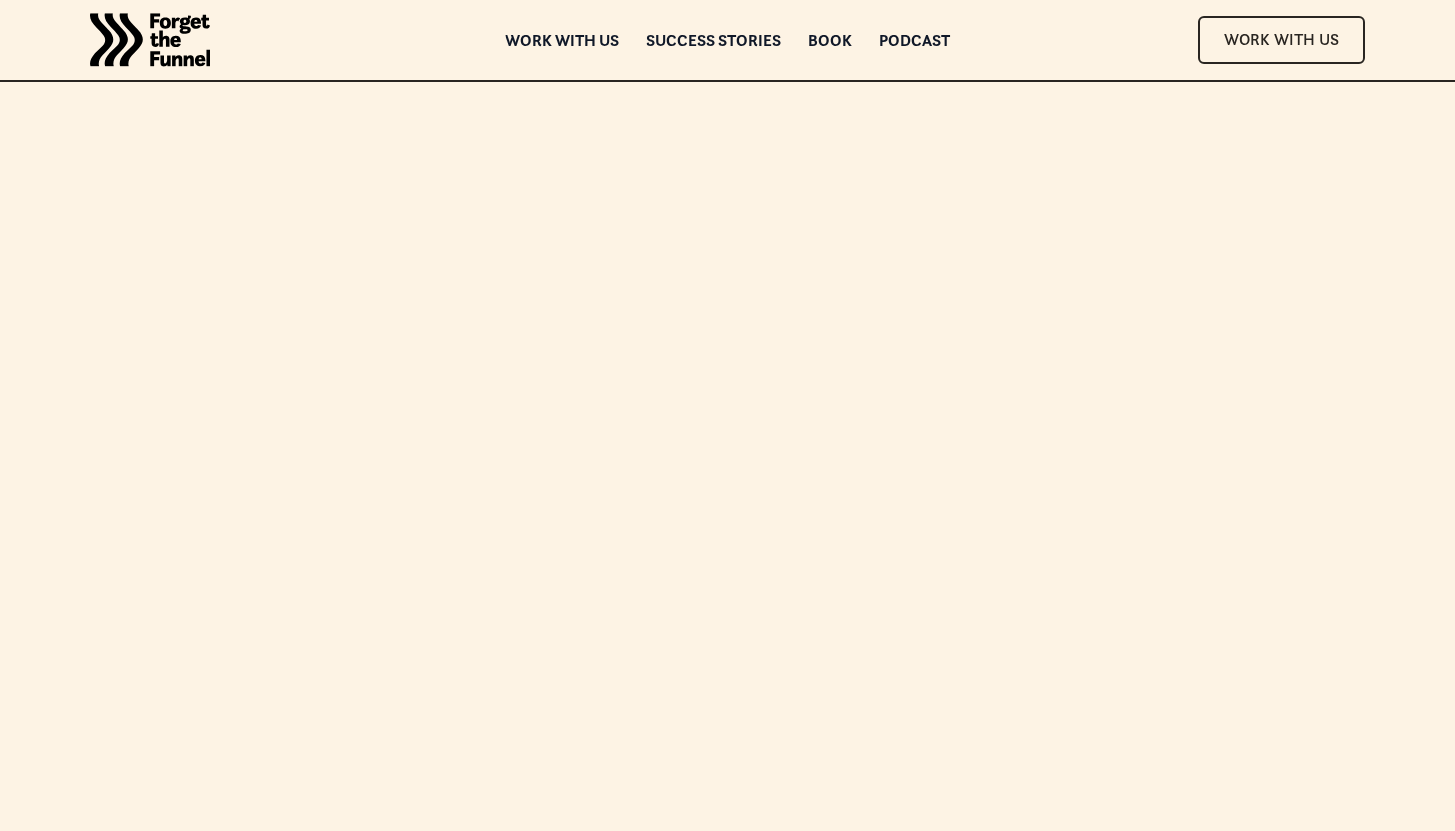 scroll, scrollTop: 0, scrollLeft: 0, axis: both 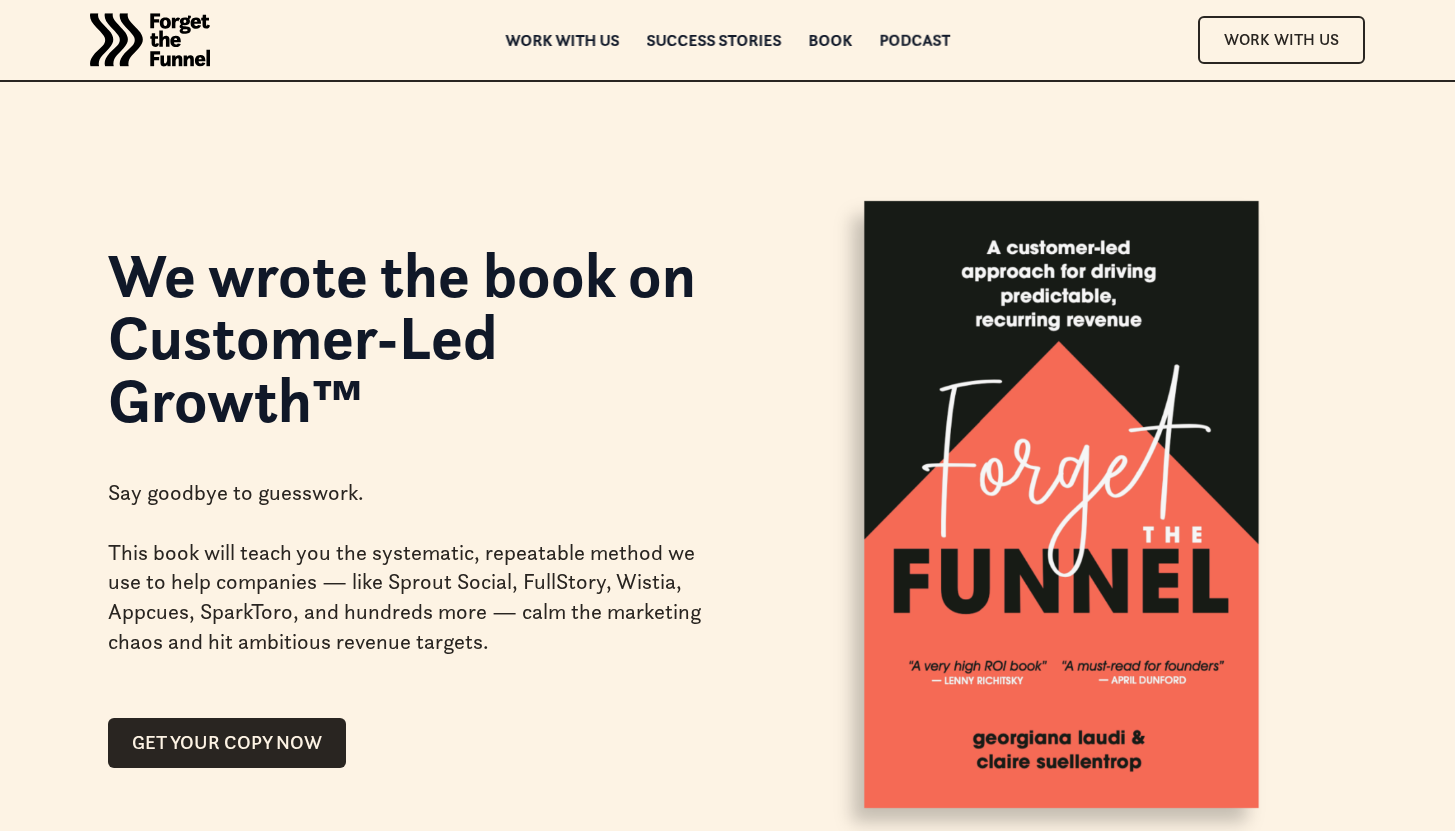 click on "Podcast" at bounding box center (914, 40) 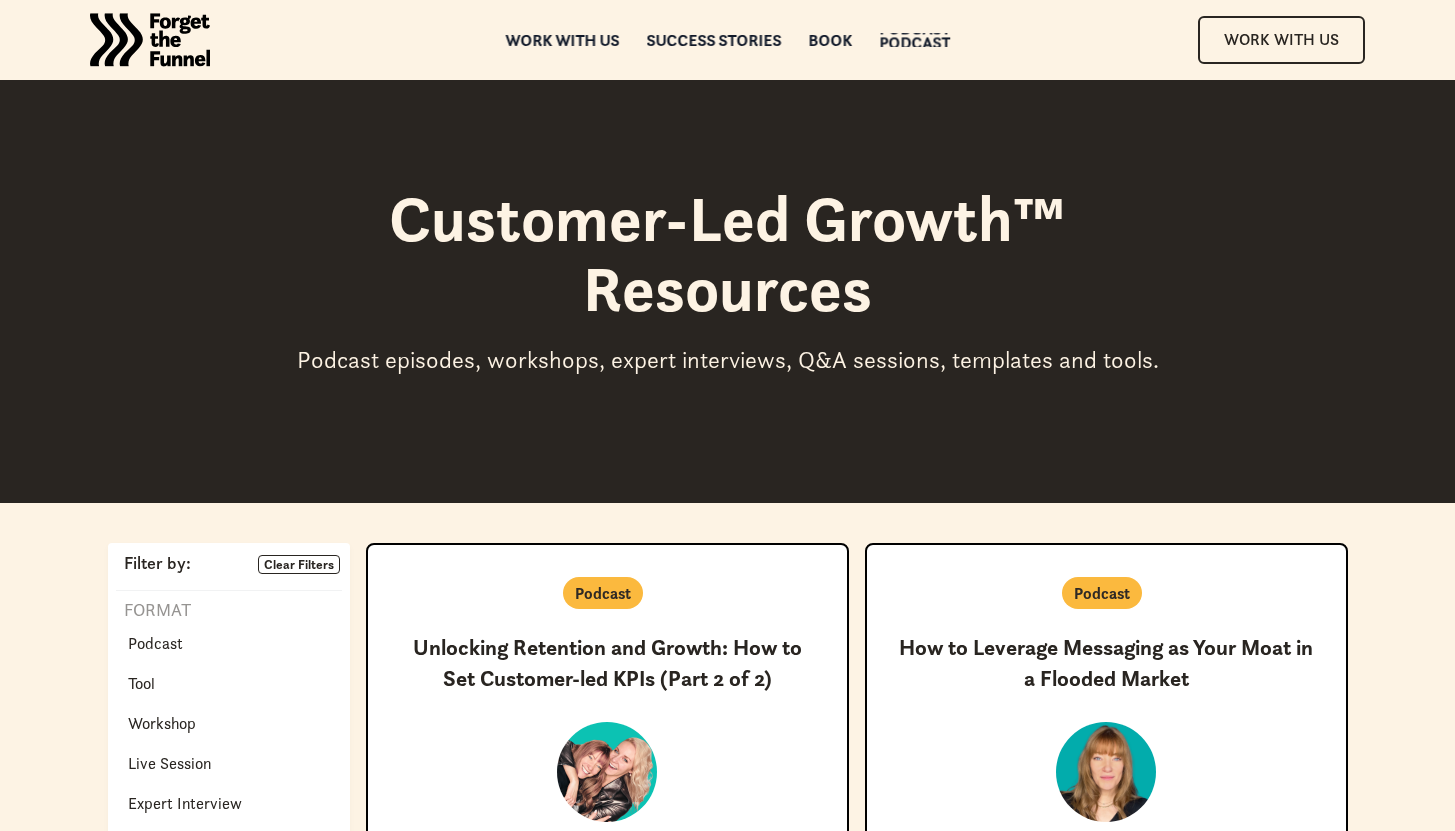 scroll, scrollTop: 0, scrollLeft: 0, axis: both 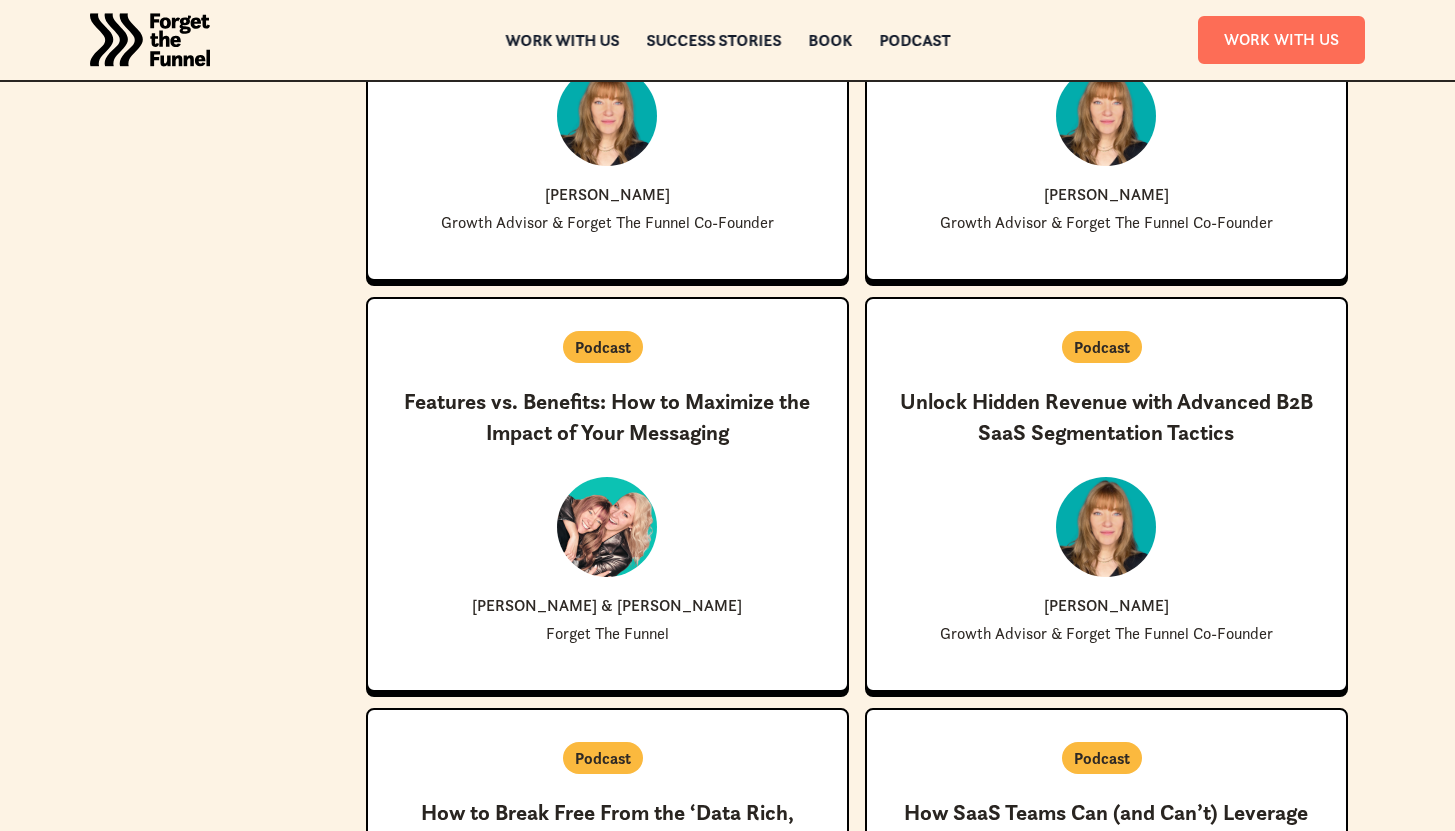 drag, startPoint x: 1458, startPoint y: 74, endPoint x: 1463, endPoint y: 286, distance: 212.05896 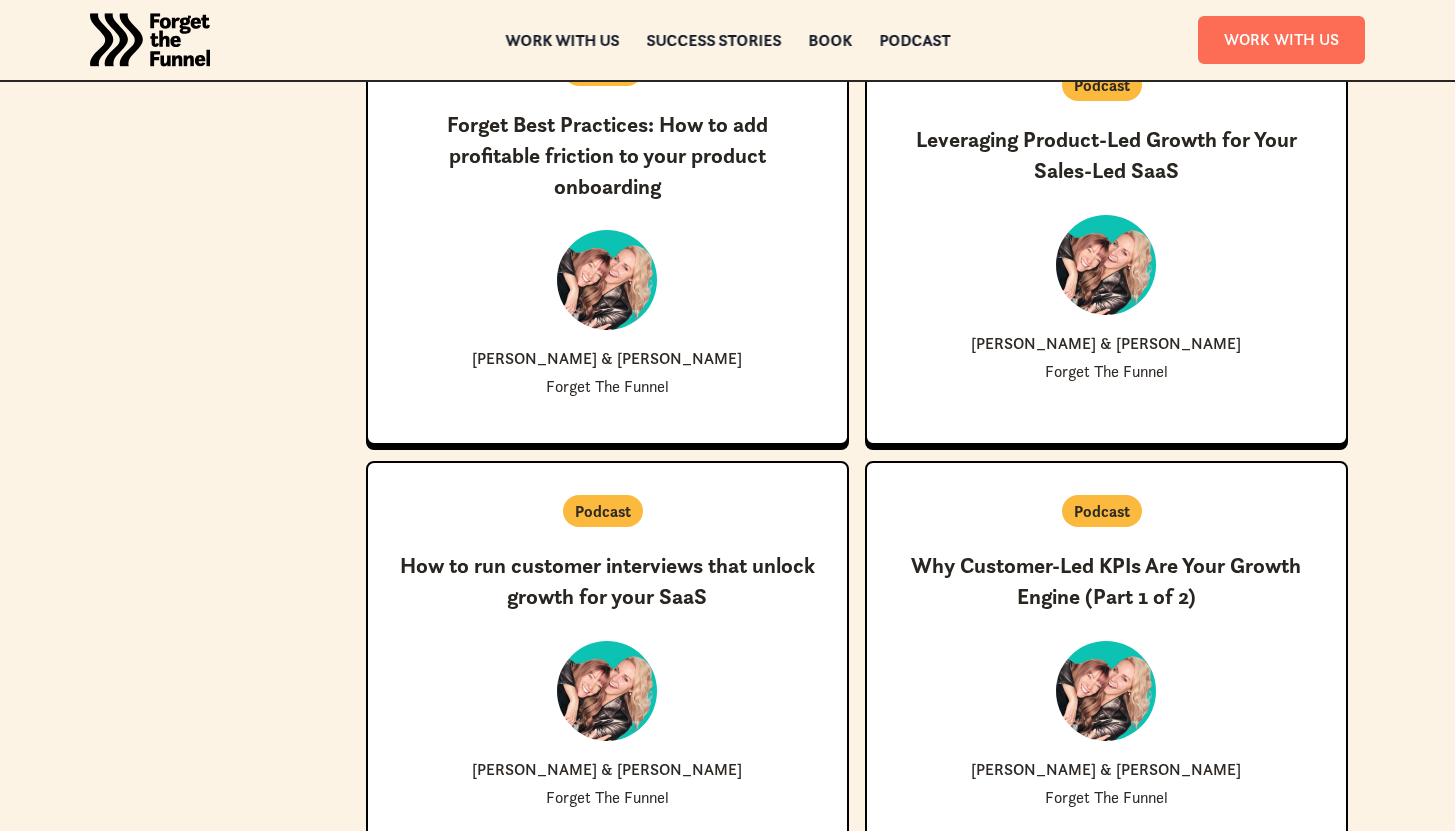 scroll, scrollTop: 3388, scrollLeft: 0, axis: vertical 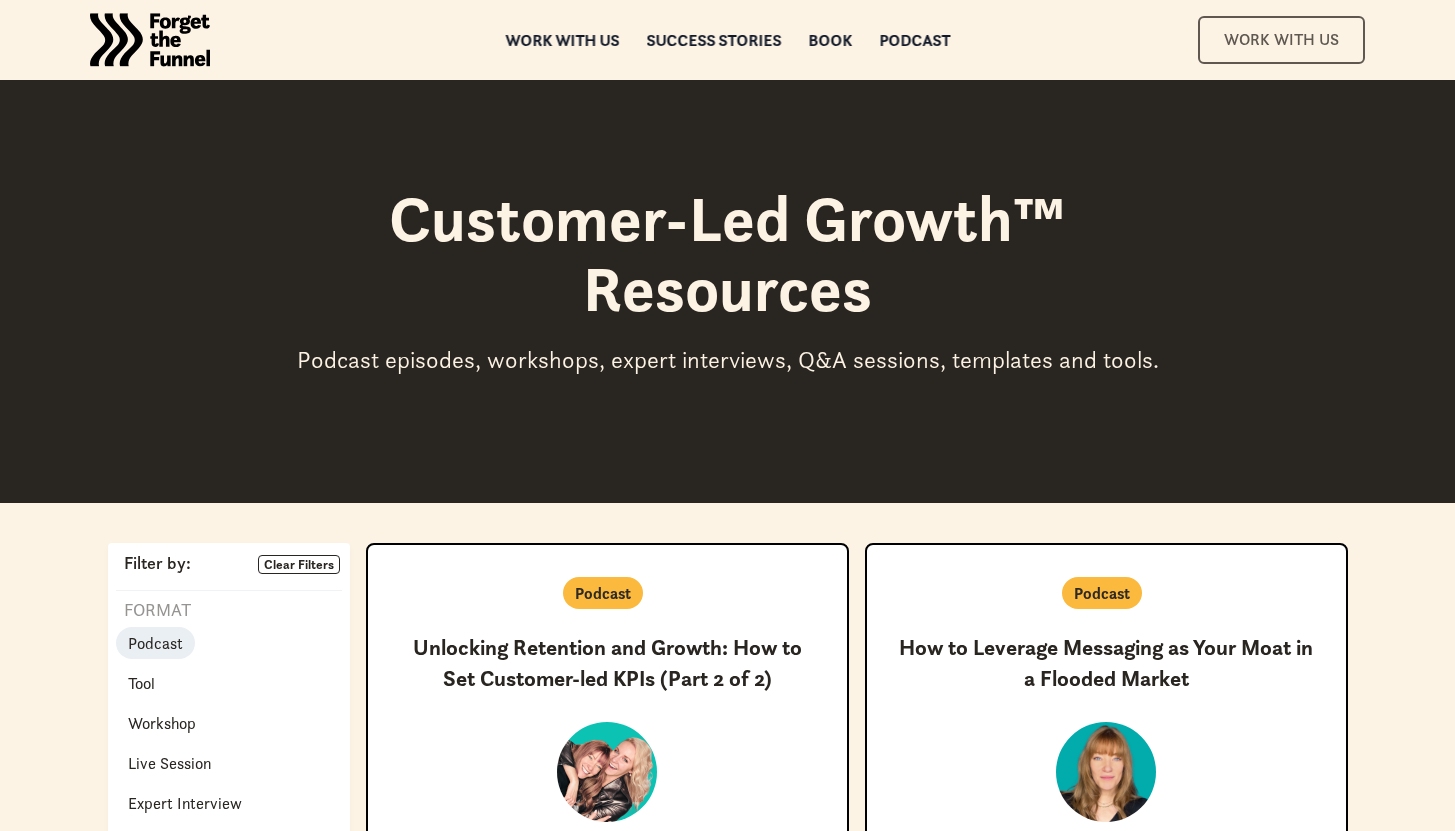 click on "Work With Us" at bounding box center (1281, 39) 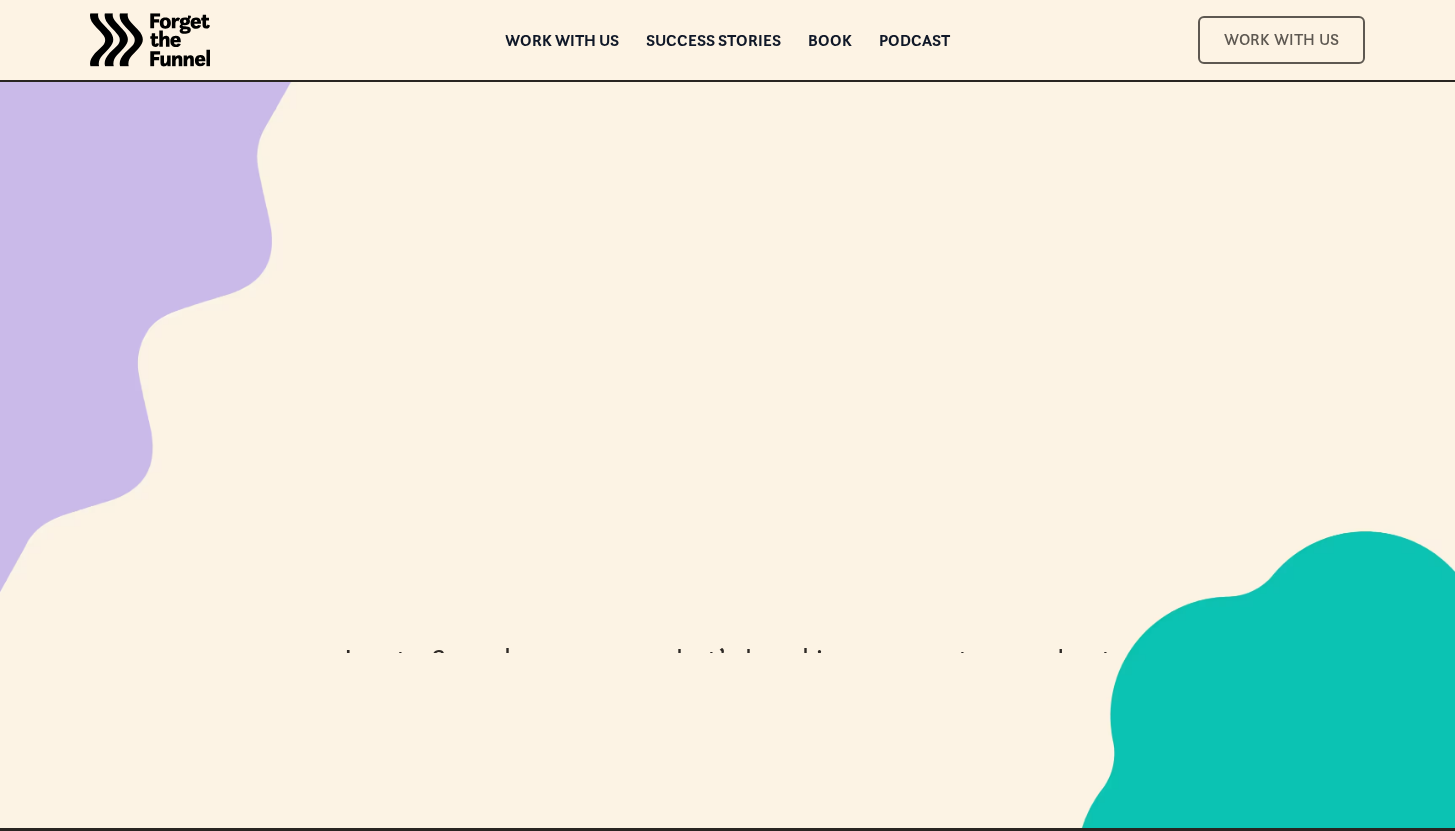 scroll, scrollTop: 0, scrollLeft: 0, axis: both 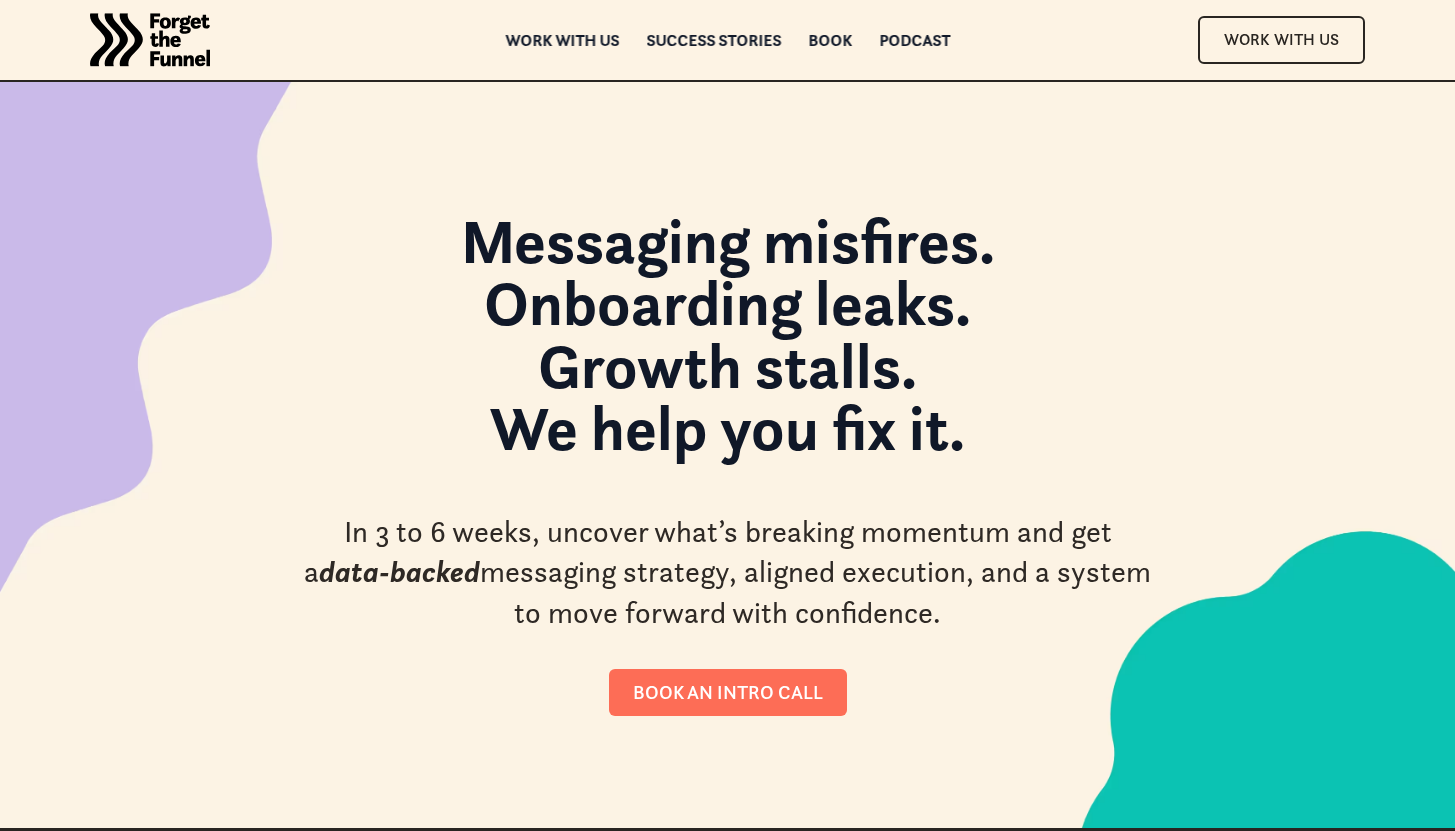 drag, startPoint x: 1466, startPoint y: 20, endPoint x: 1449, endPoint y: 14, distance: 18.027756 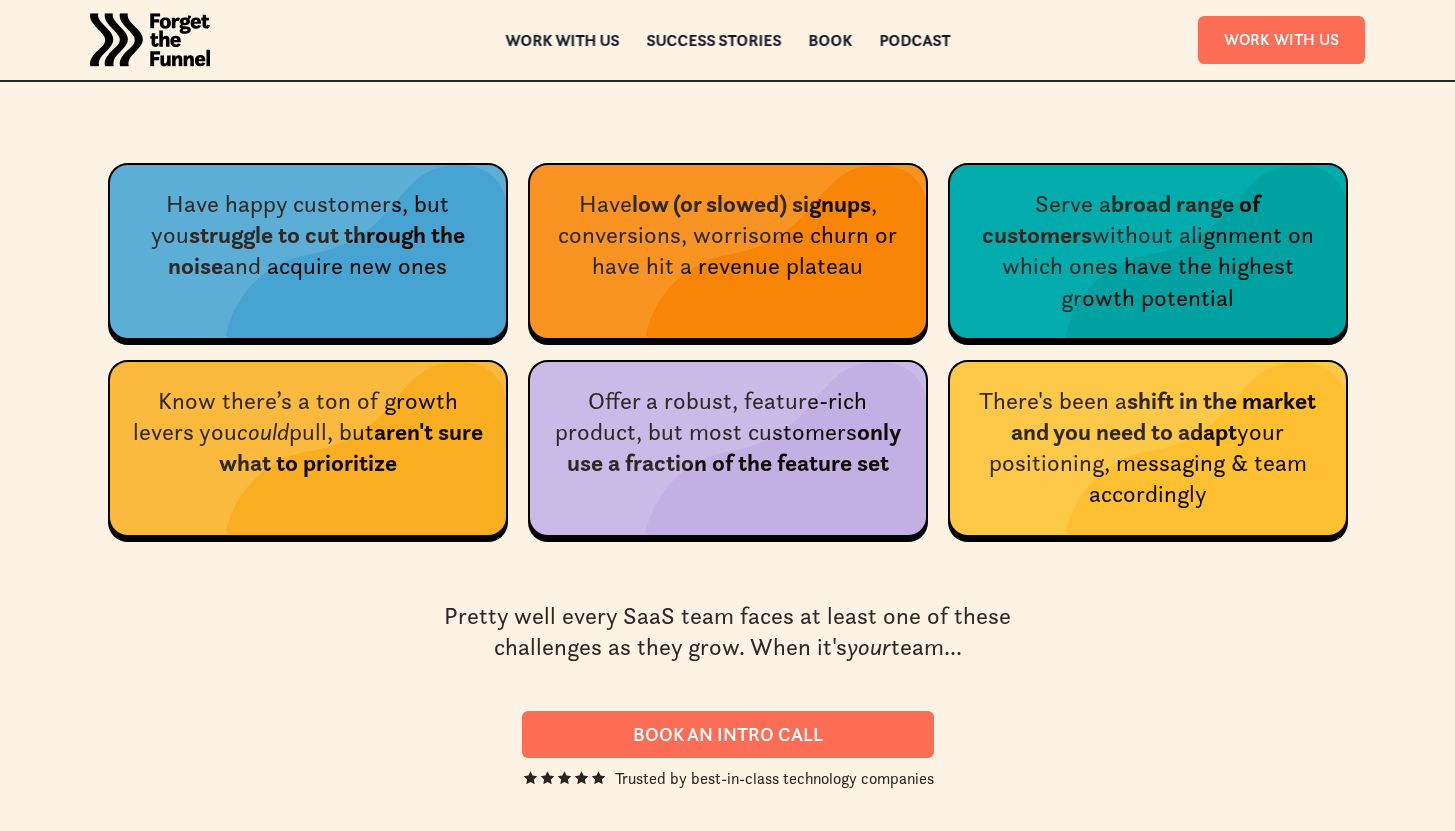 scroll, scrollTop: 5075, scrollLeft: 0, axis: vertical 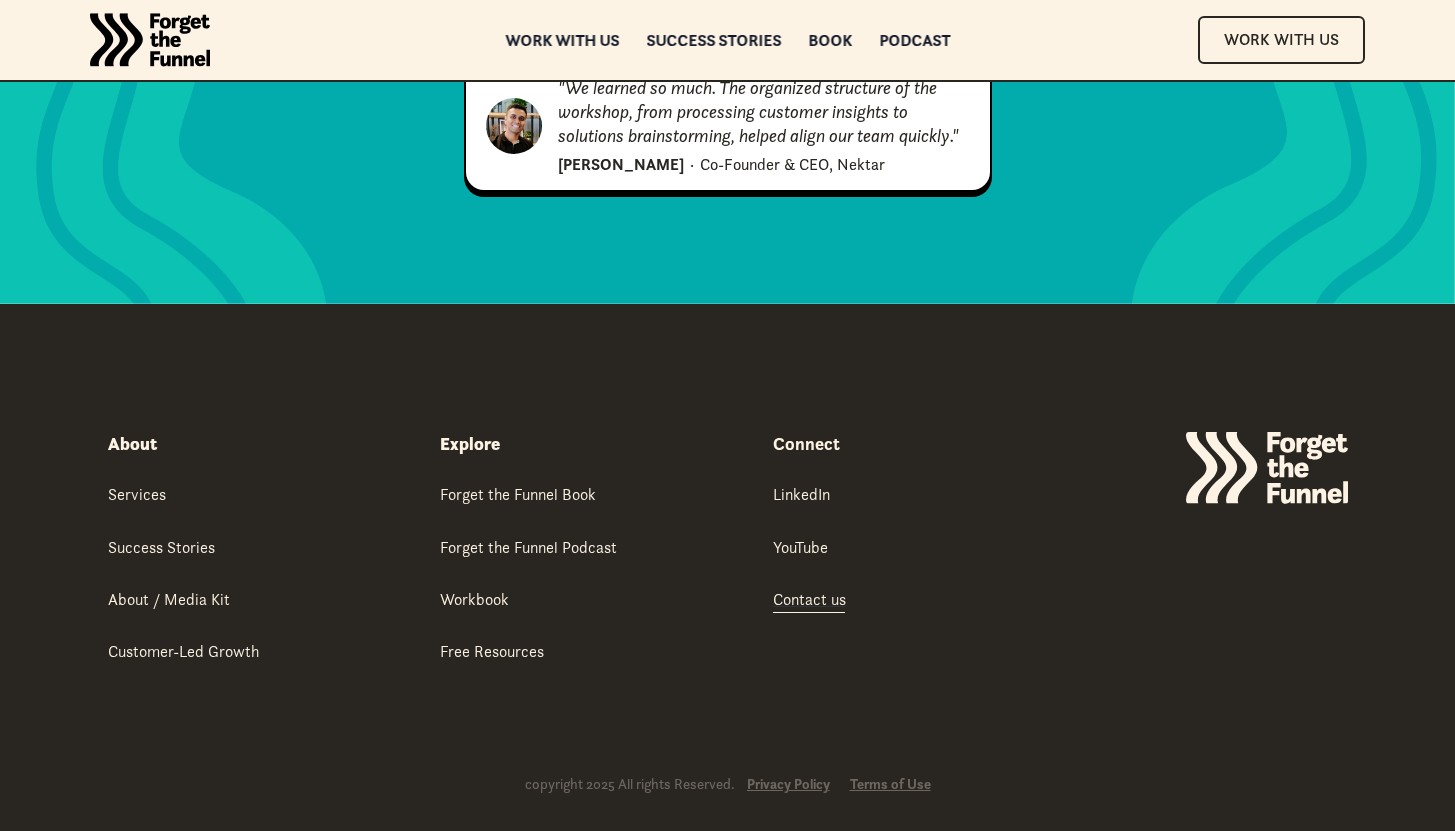 click on "Contact us" at bounding box center [809, 599] 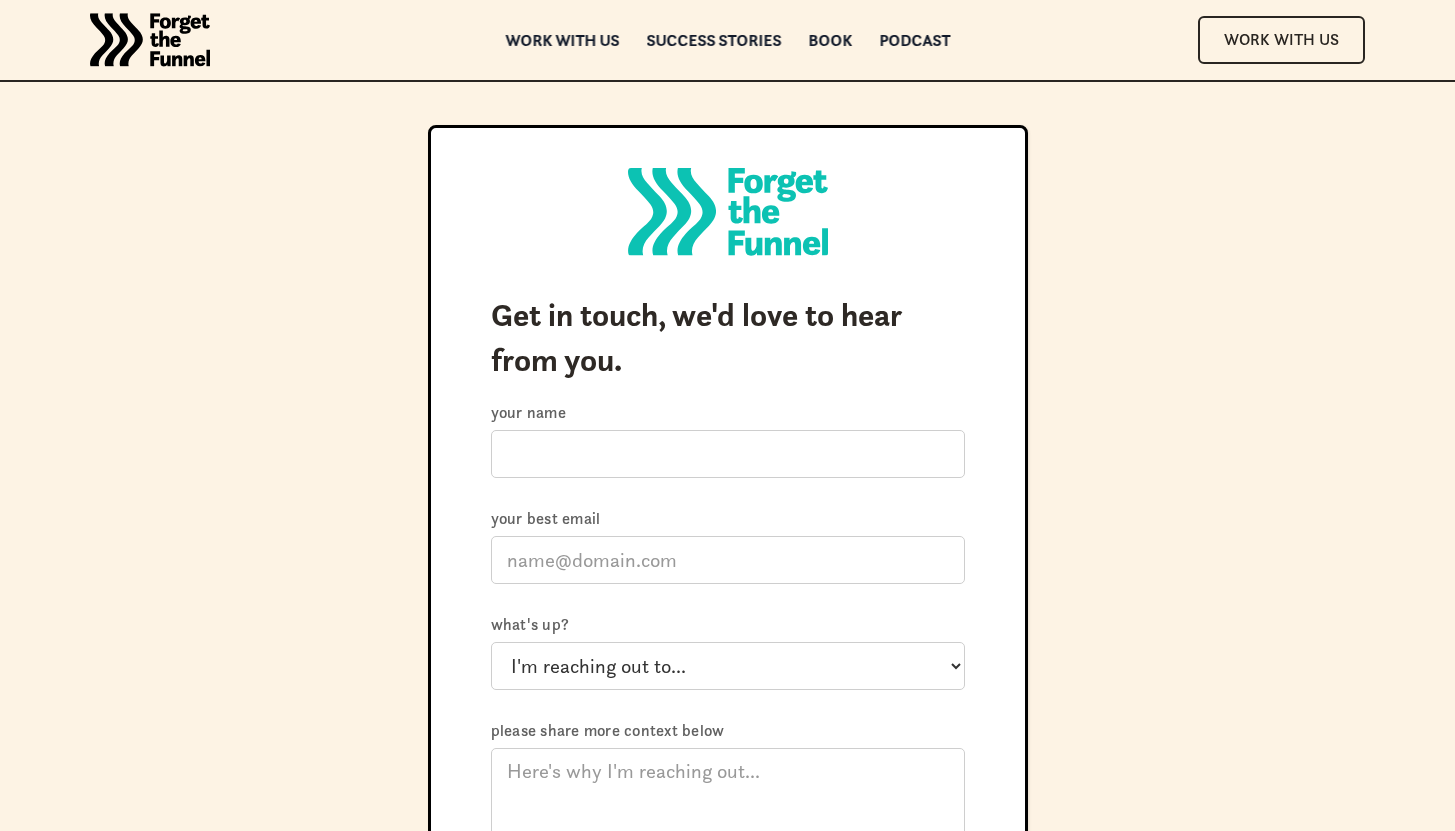 scroll, scrollTop: 0, scrollLeft: 0, axis: both 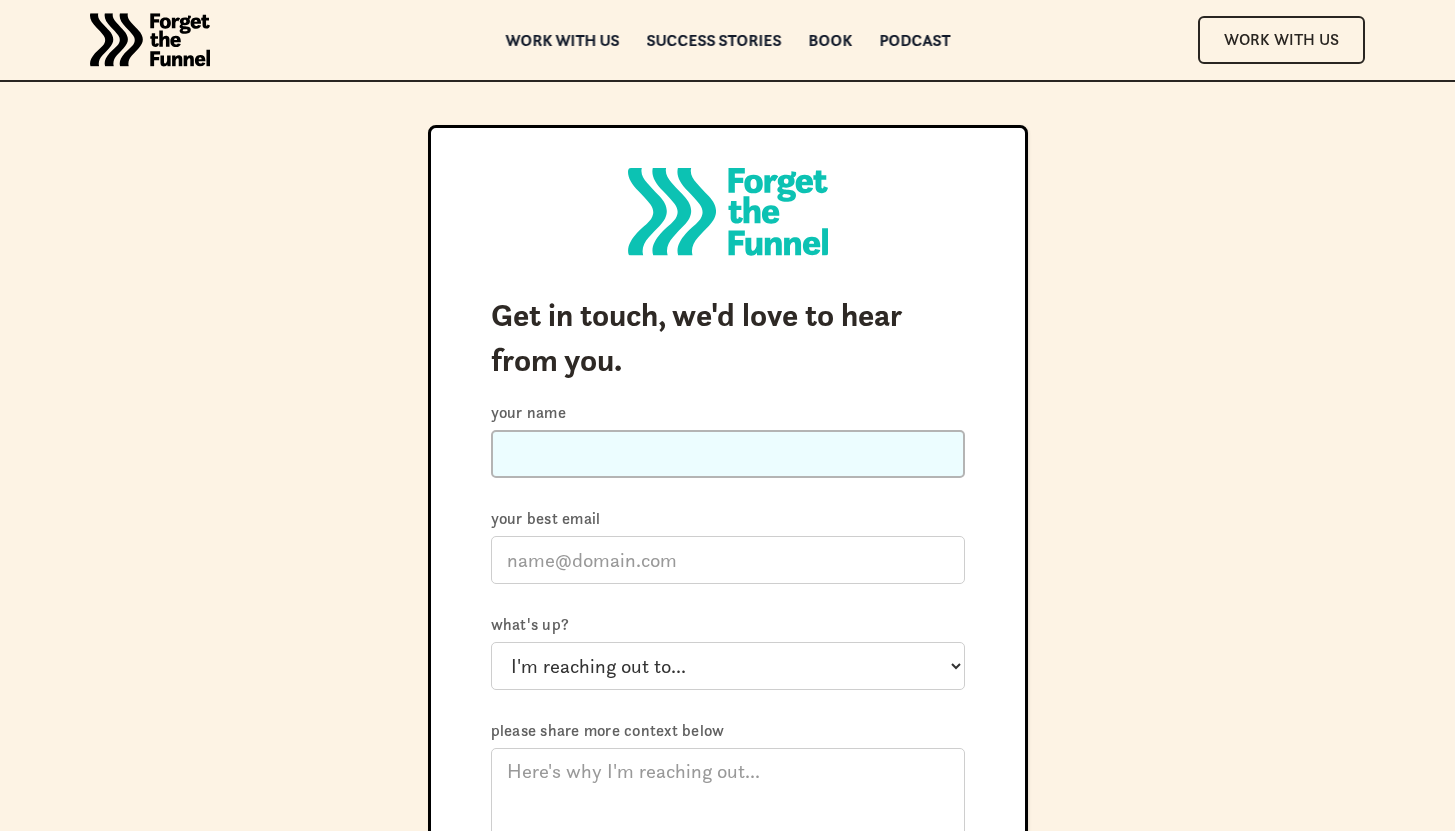 click on "Your name" at bounding box center (728, 454) 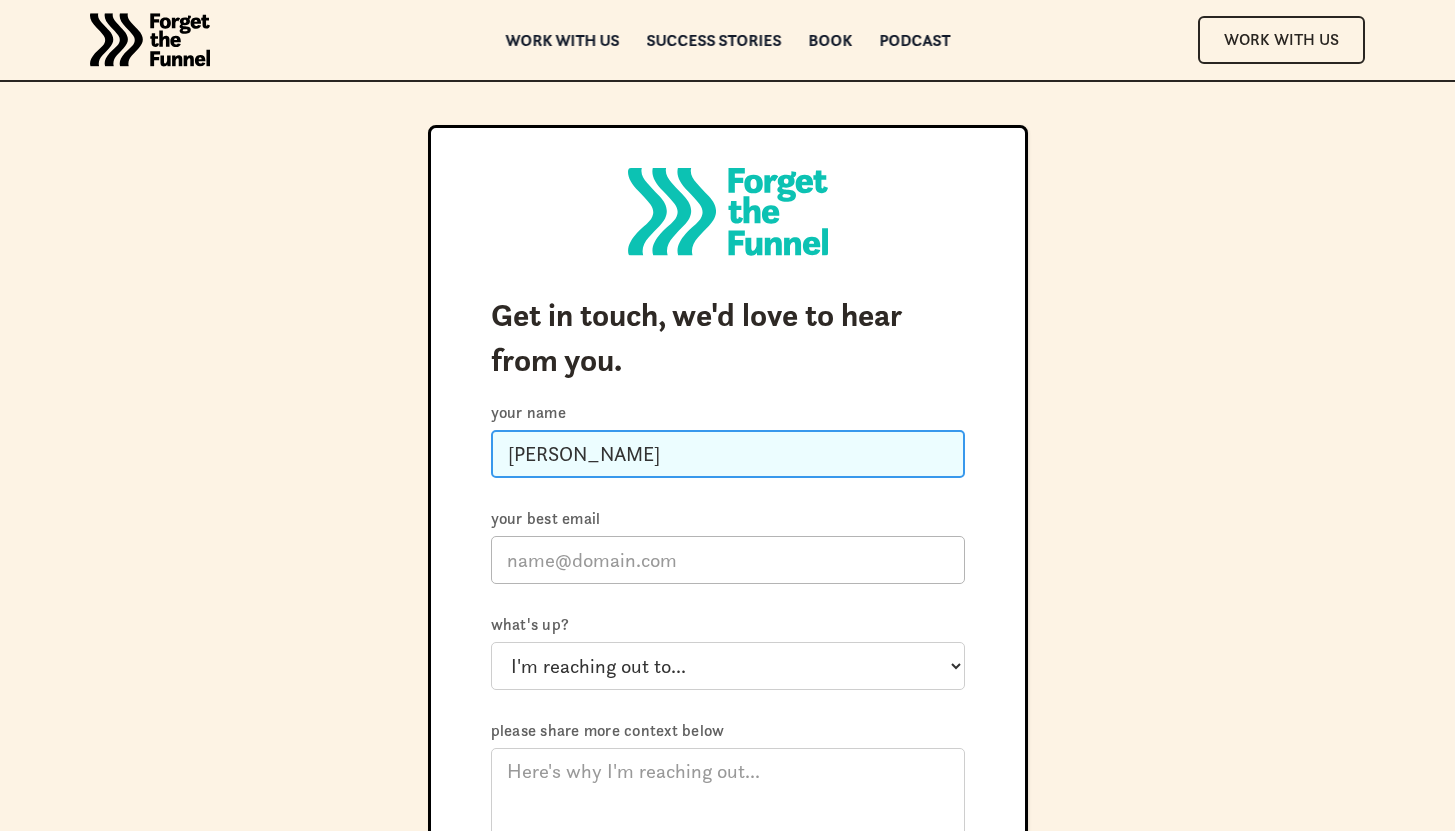 type on "[PERSON_NAME]" 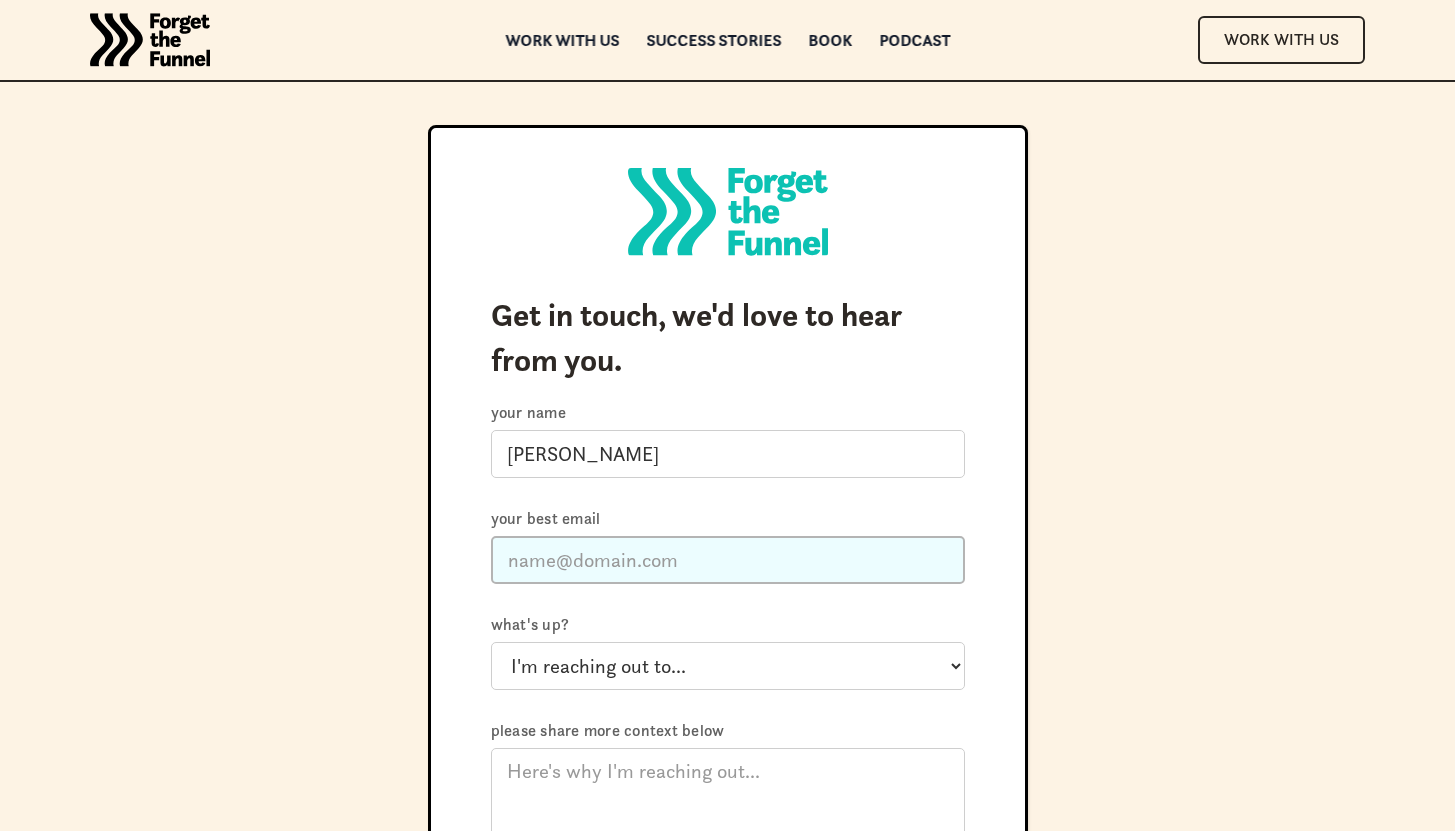 click on "Your best email" at bounding box center [728, 560] 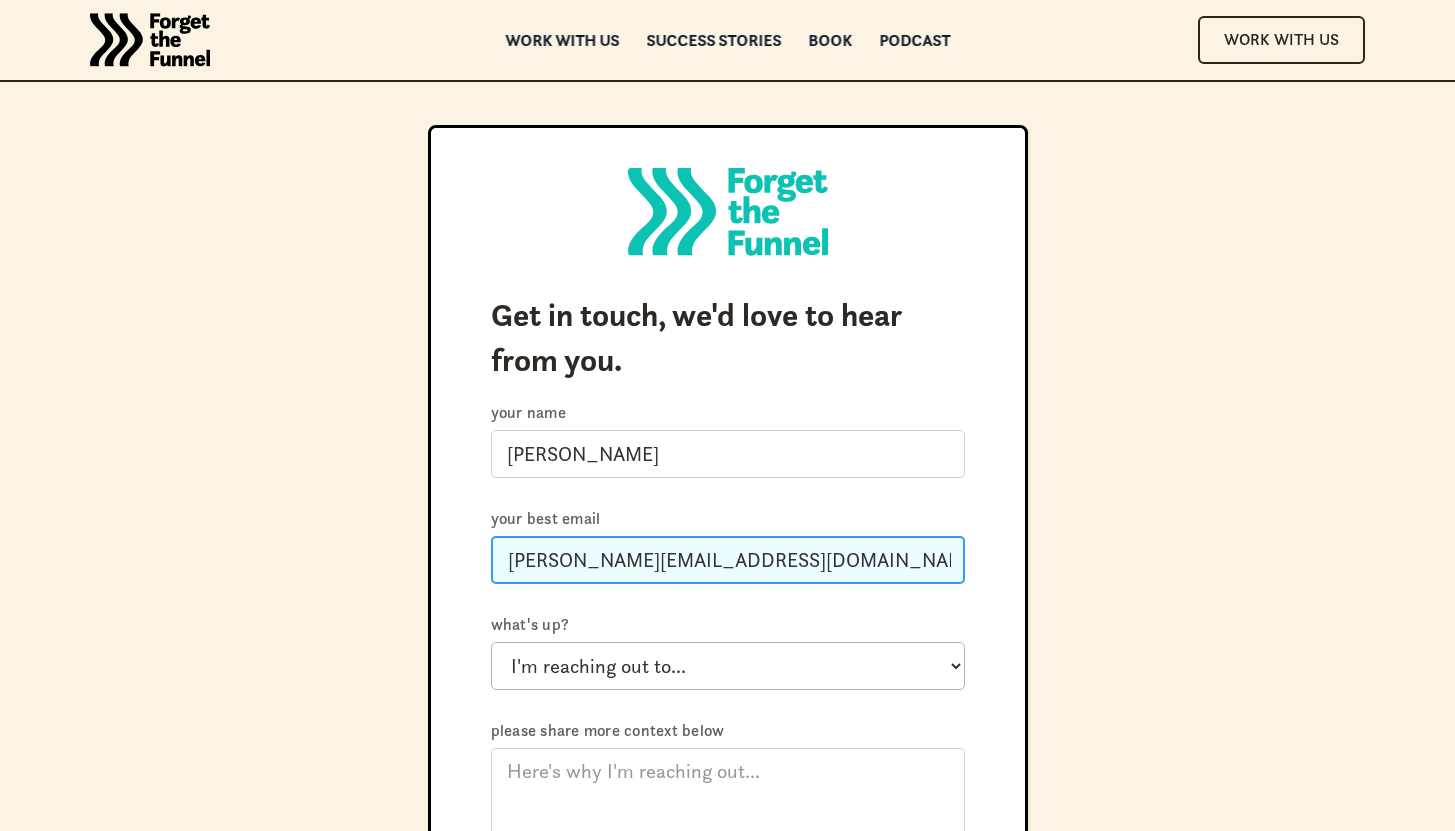 type on "[PERSON_NAME][EMAIL_ADDRESS][DOMAIN_NAME]" 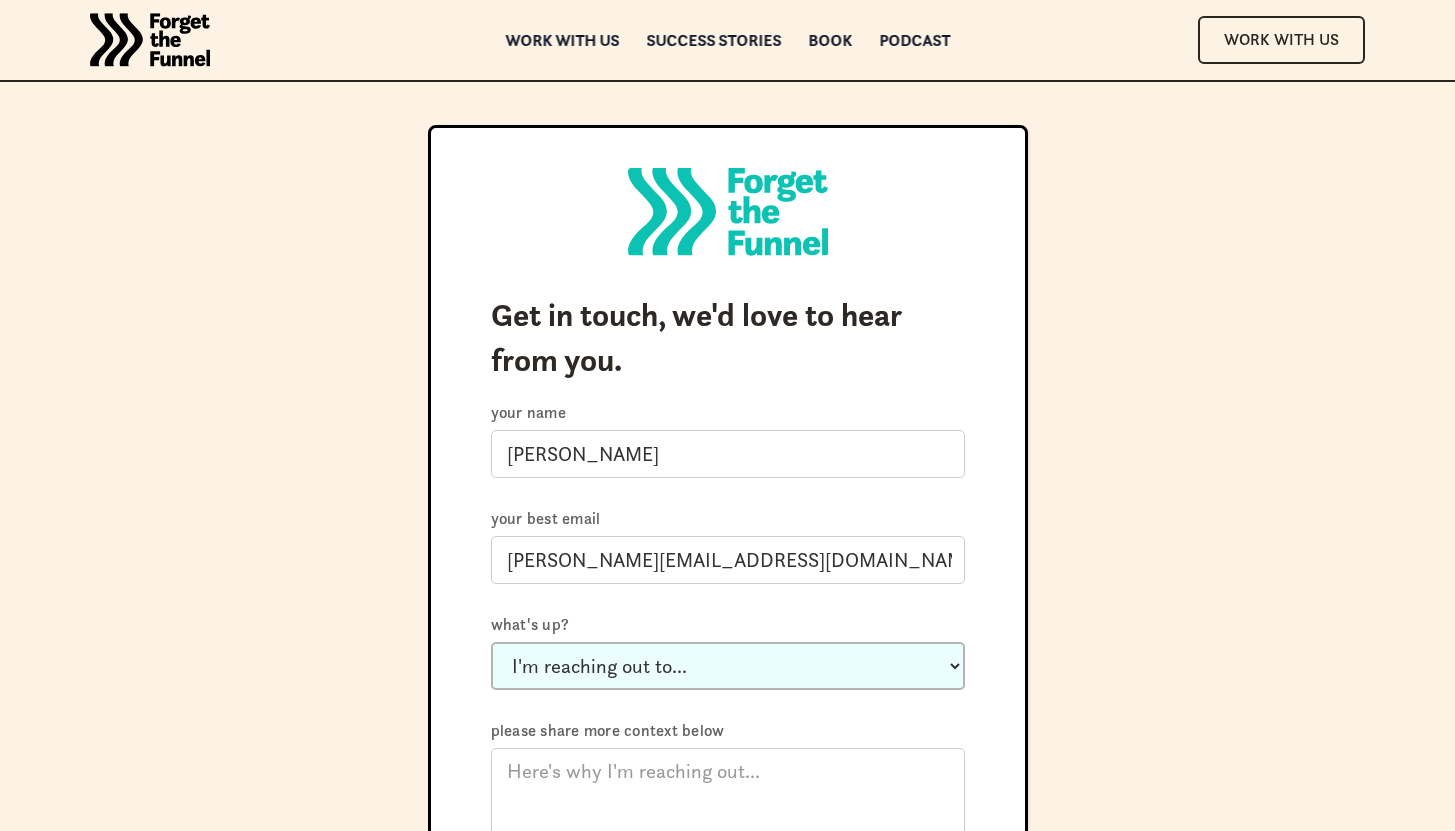 click on "I'm reaching out to... Just say hi Ask a question about working with you Invite you to be on a podcast or speak at an event Let you know something's broken Discuss your book Other" at bounding box center (728, 666) 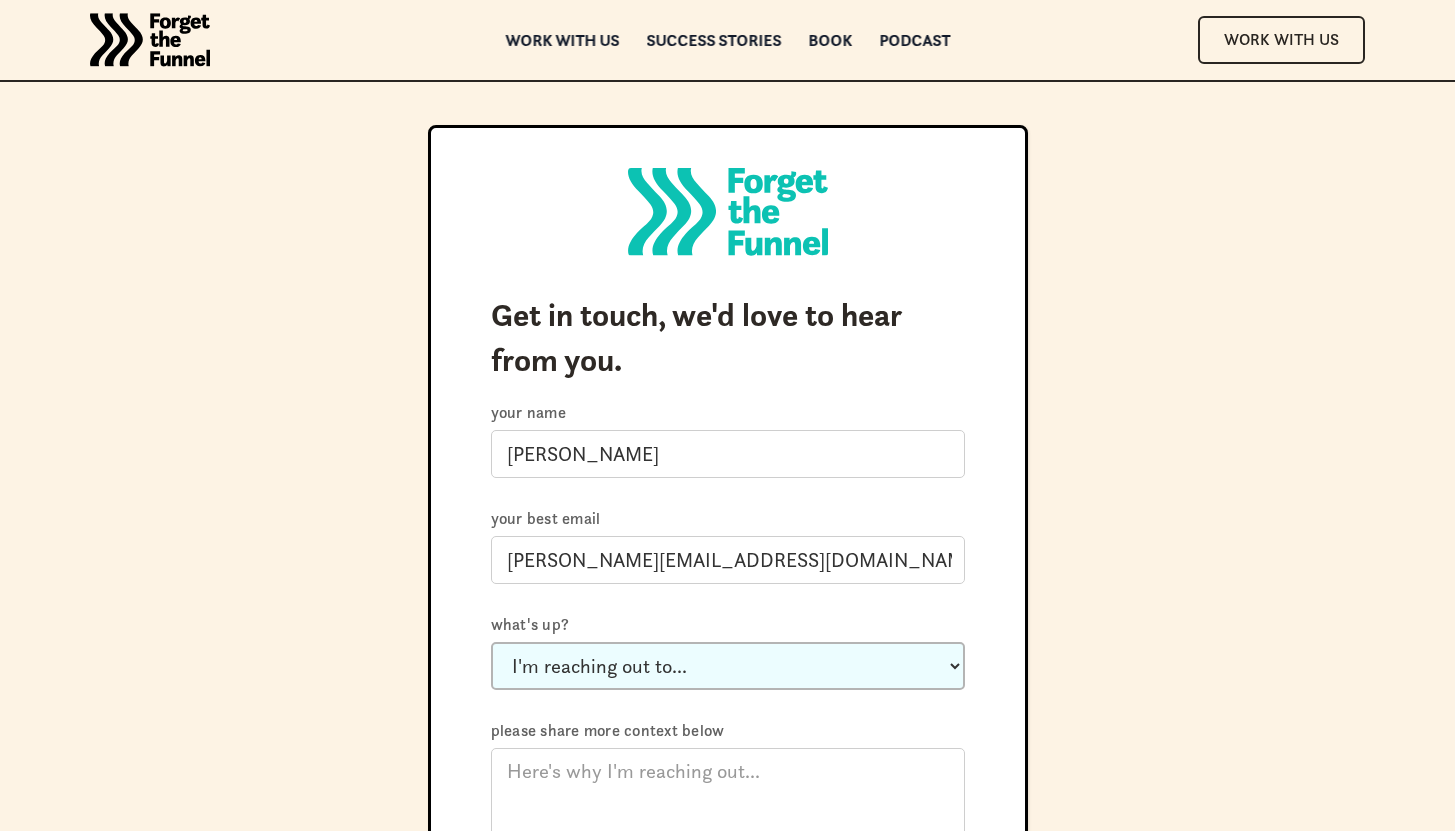 click on "I'm reaching out to... Just say hi Ask a question about working with you Invite you to be on a podcast or speak at an event Let you know something's broken Discuss your book Other" at bounding box center (728, 666) 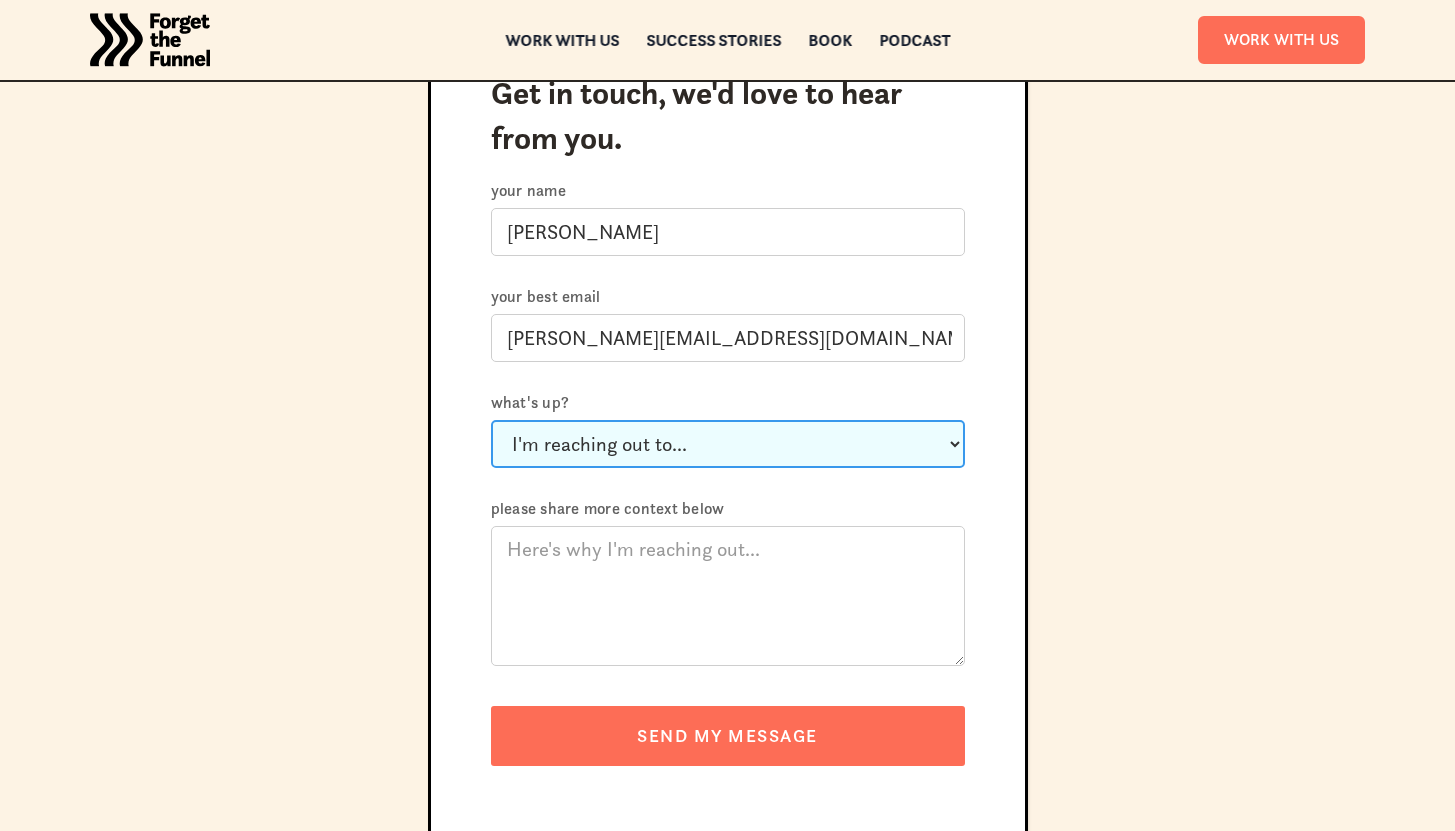 scroll, scrollTop: 228, scrollLeft: 0, axis: vertical 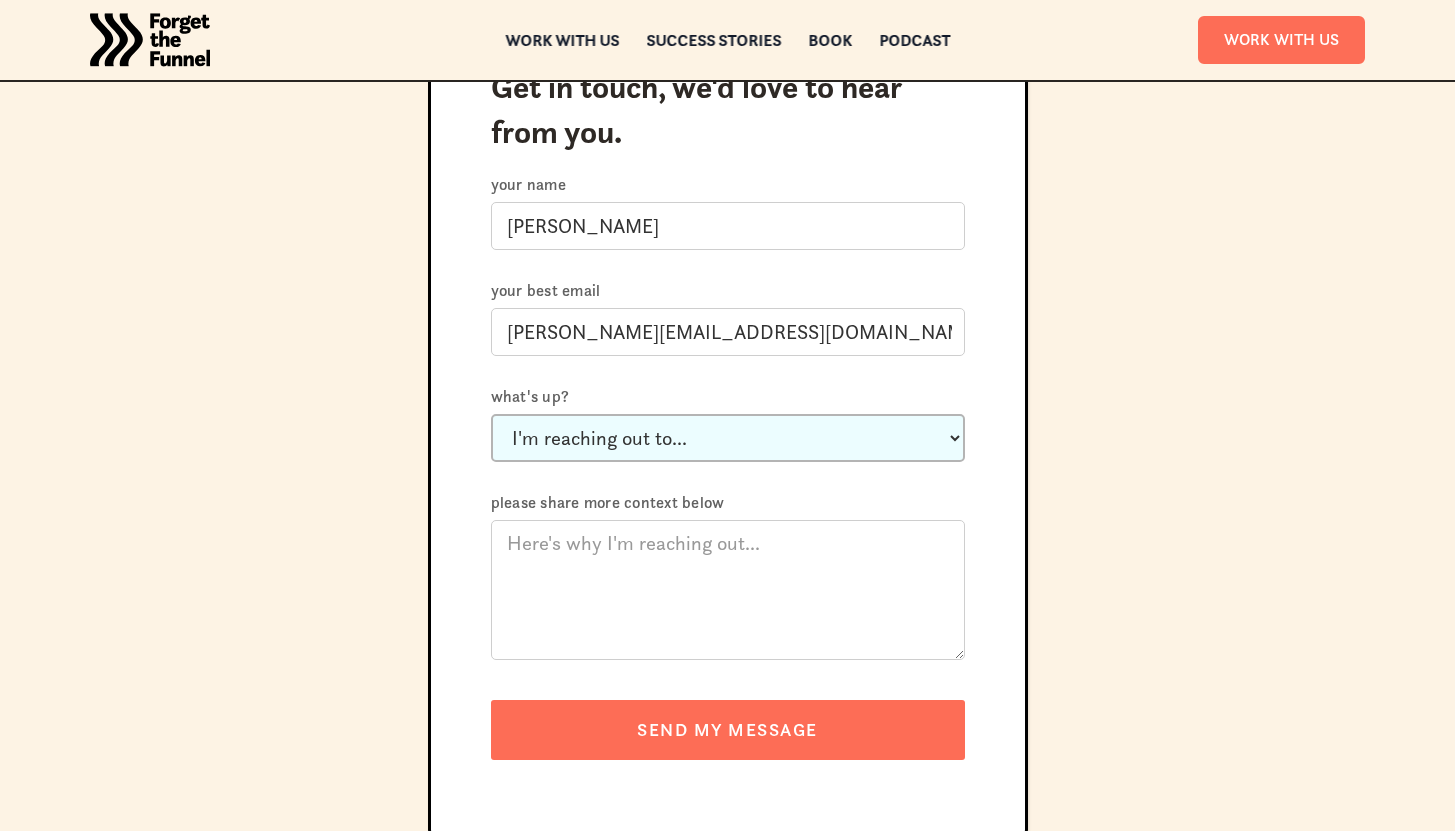 click on "I'm reaching out to... Just say hi Ask a question about working with you Invite you to be on a podcast or speak at an event Let you know something's broken Discuss your book Other" at bounding box center [728, 438] 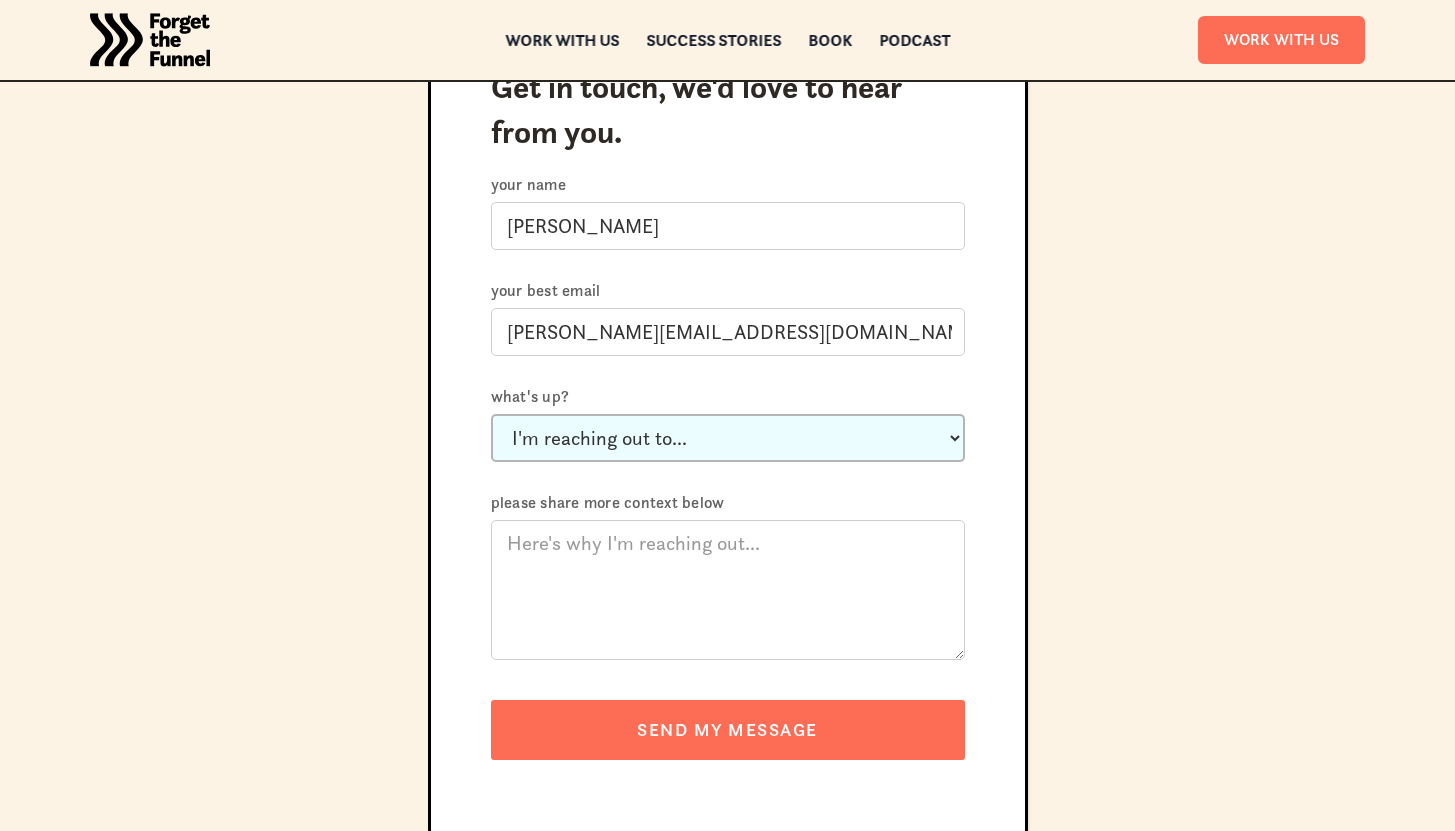 select on "Ask a question about working with you" 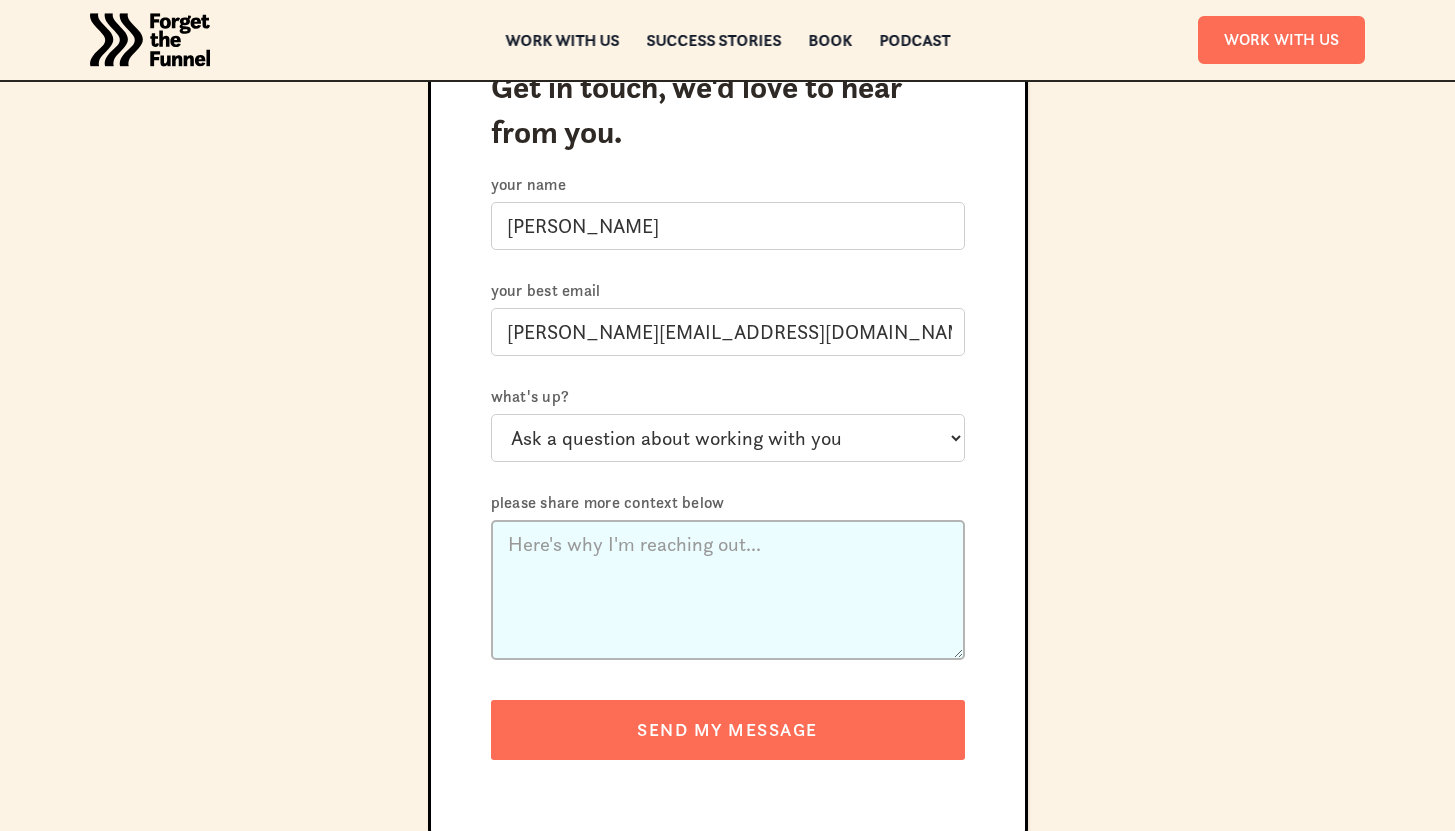 click on "Please share more context below" at bounding box center [728, 590] 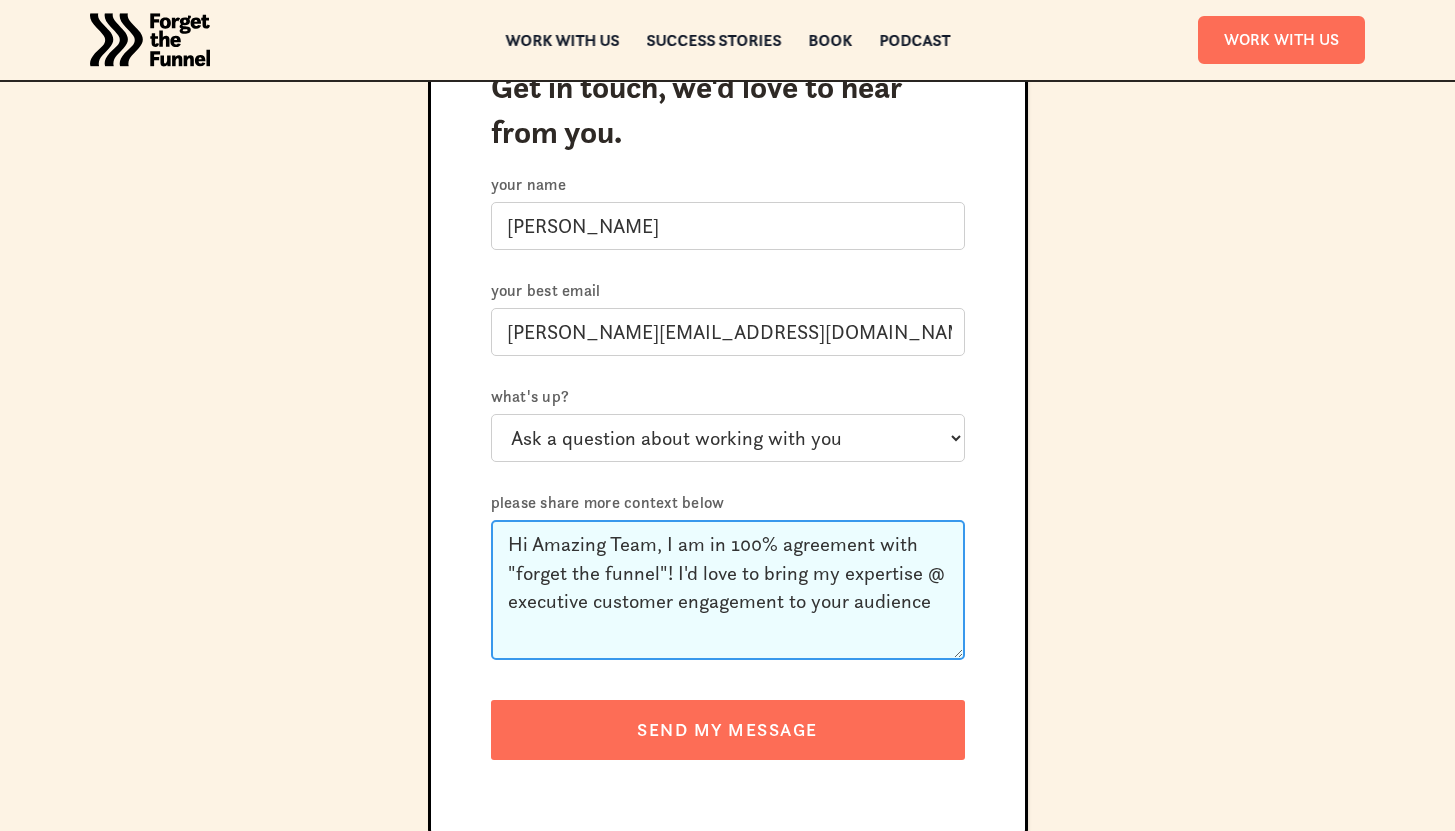 type on "Hi Amazing Team, I am in 100% agreement with "forget the funnel"! I'd love to bring my expertise @ executive customer engagement to your audience" 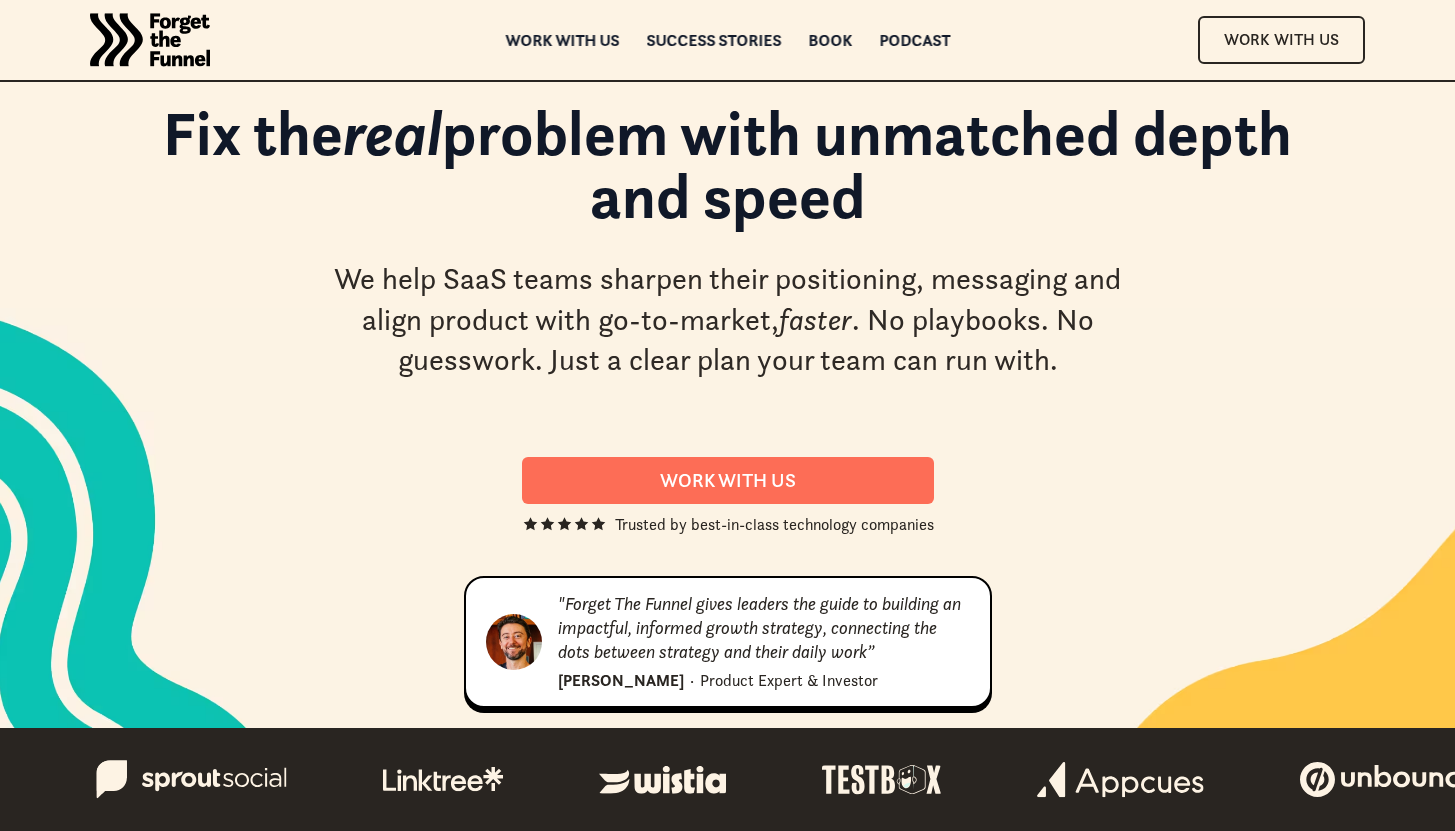 scroll, scrollTop: 0, scrollLeft: 0, axis: both 